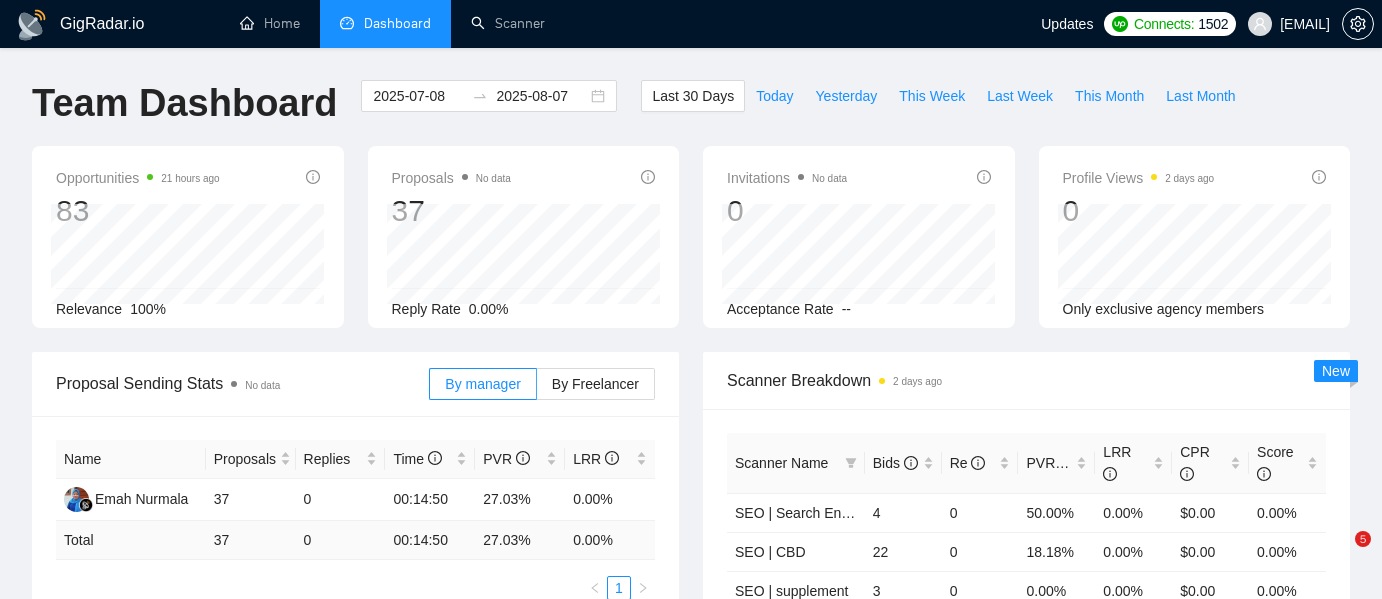 scroll, scrollTop: 280, scrollLeft: 0, axis: vertical 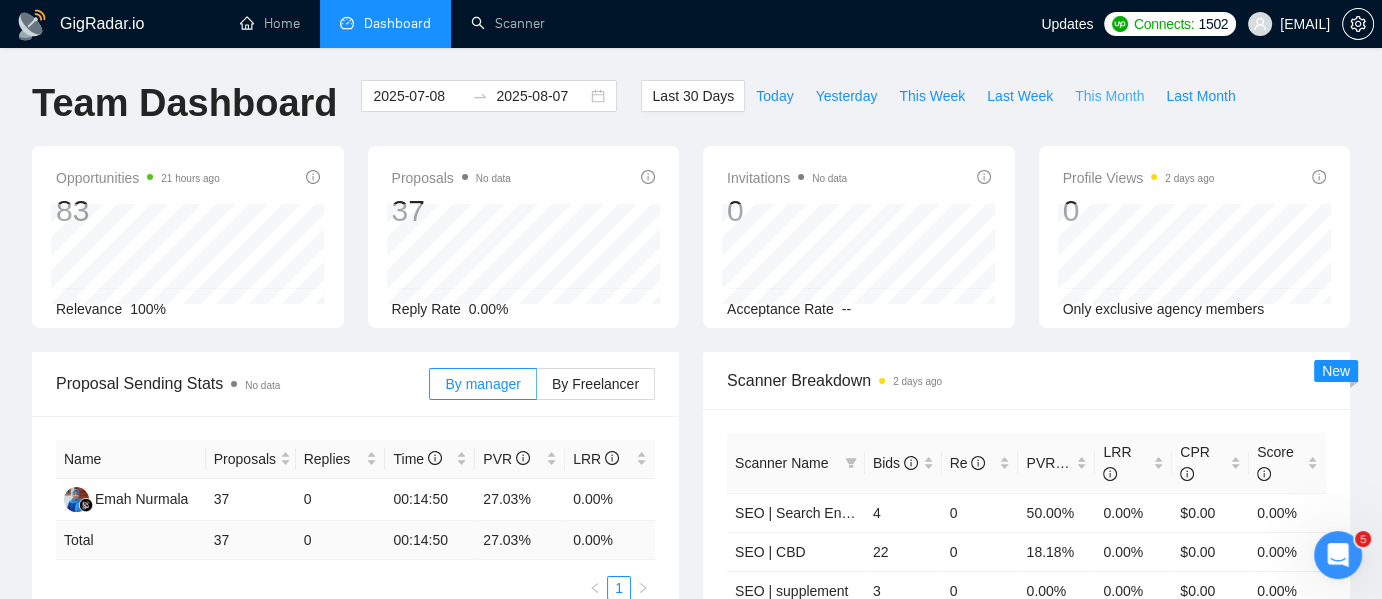 click on "This Month" at bounding box center [1109, 96] 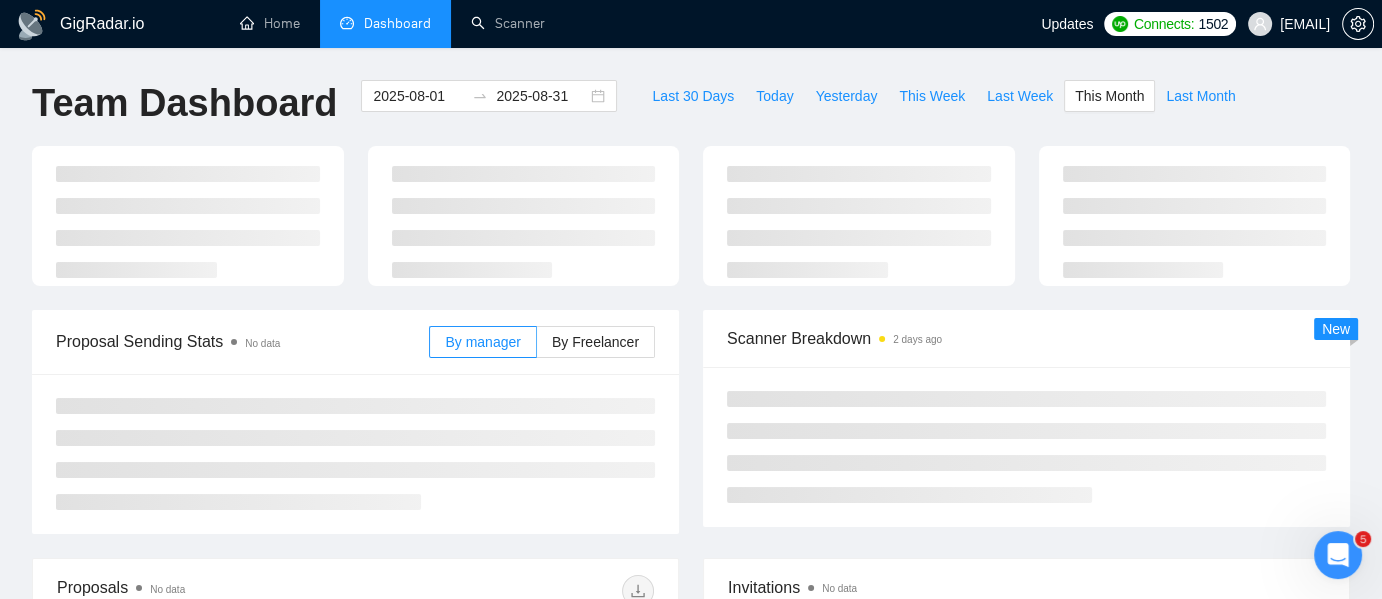 type on "2025-08-01" 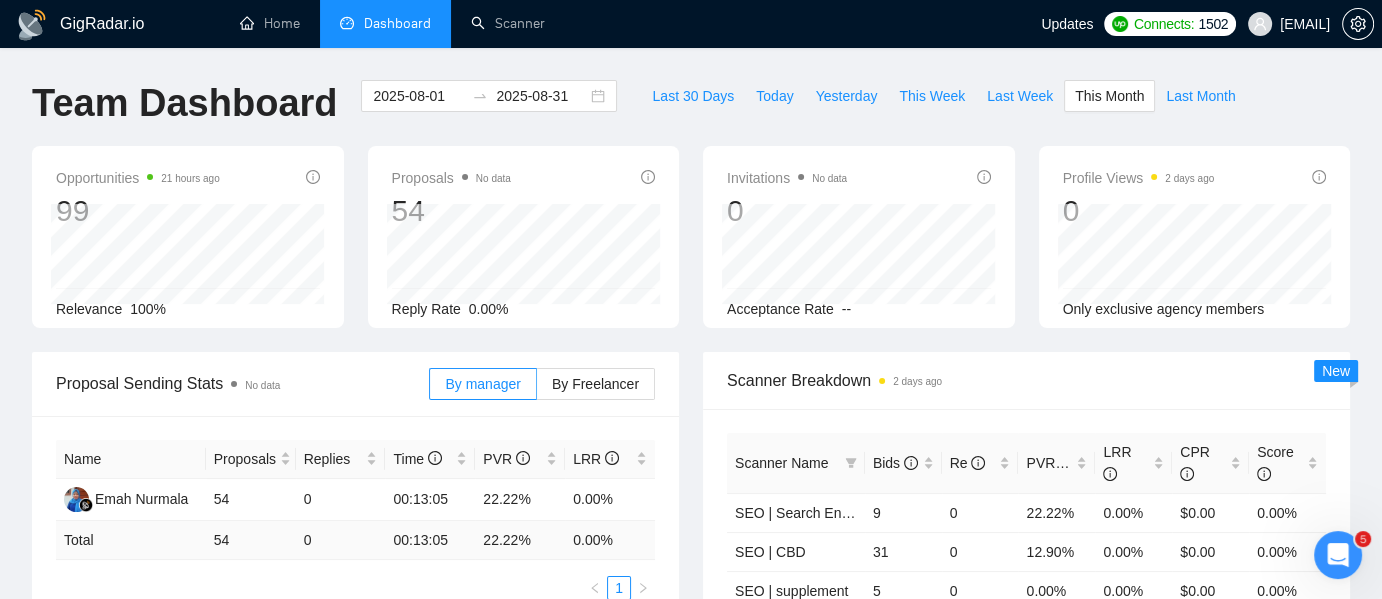 click on "Invitations No data 0   Acceptance Rate --" at bounding box center [859, 237] 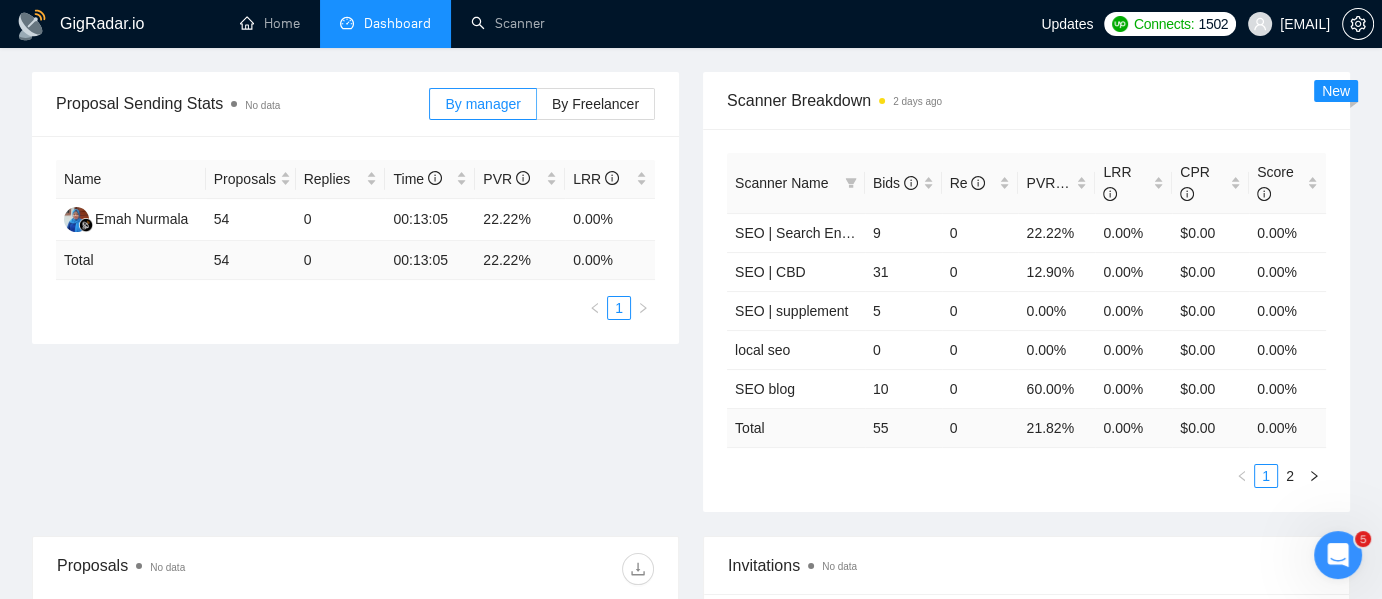 scroll, scrollTop: 240, scrollLeft: 0, axis: vertical 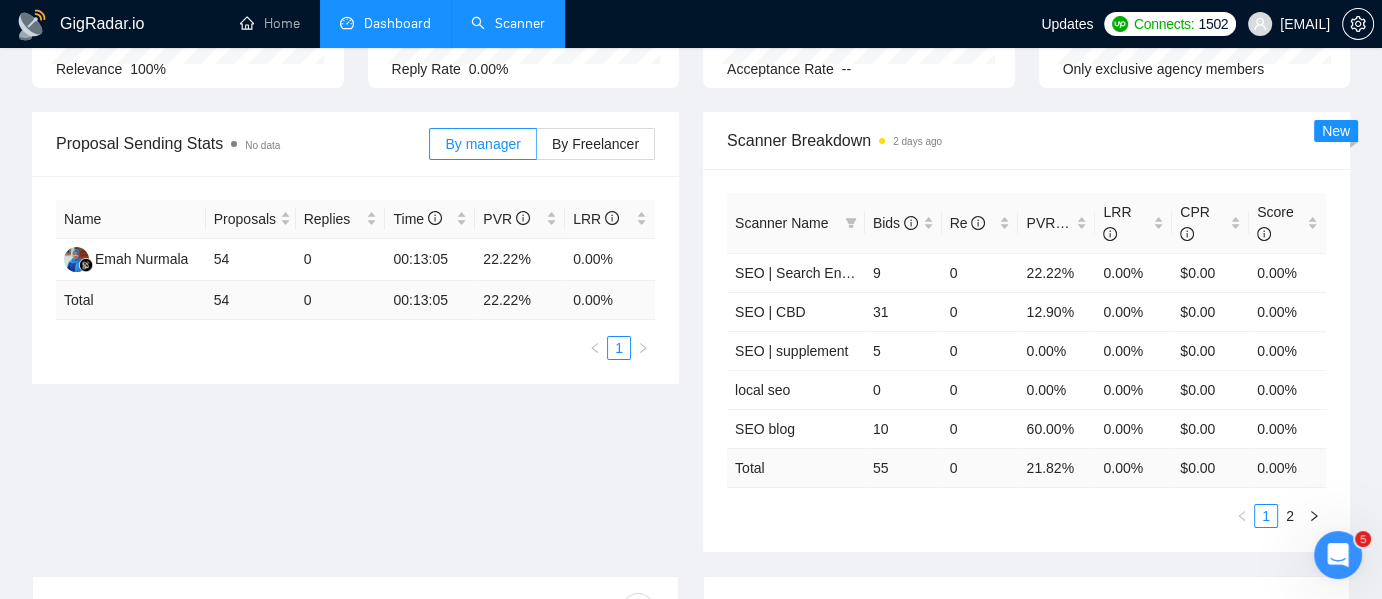 click on "Scanner" at bounding box center [508, 23] 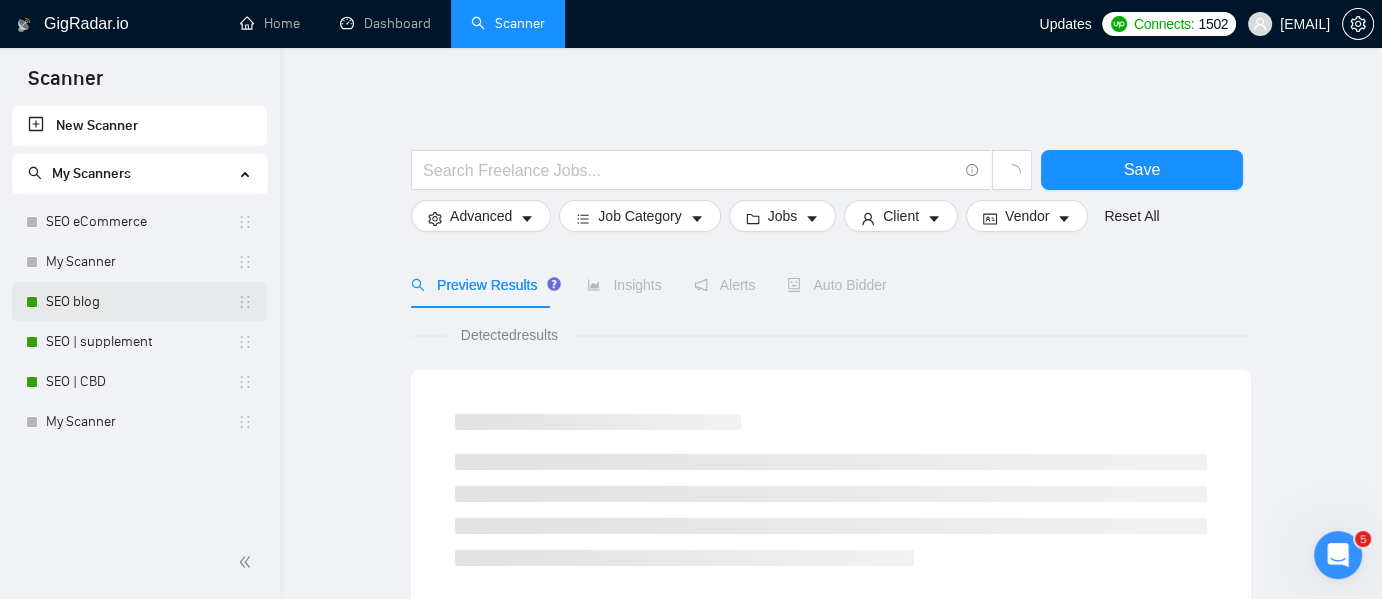 click on "SEO  blog" at bounding box center [141, 302] 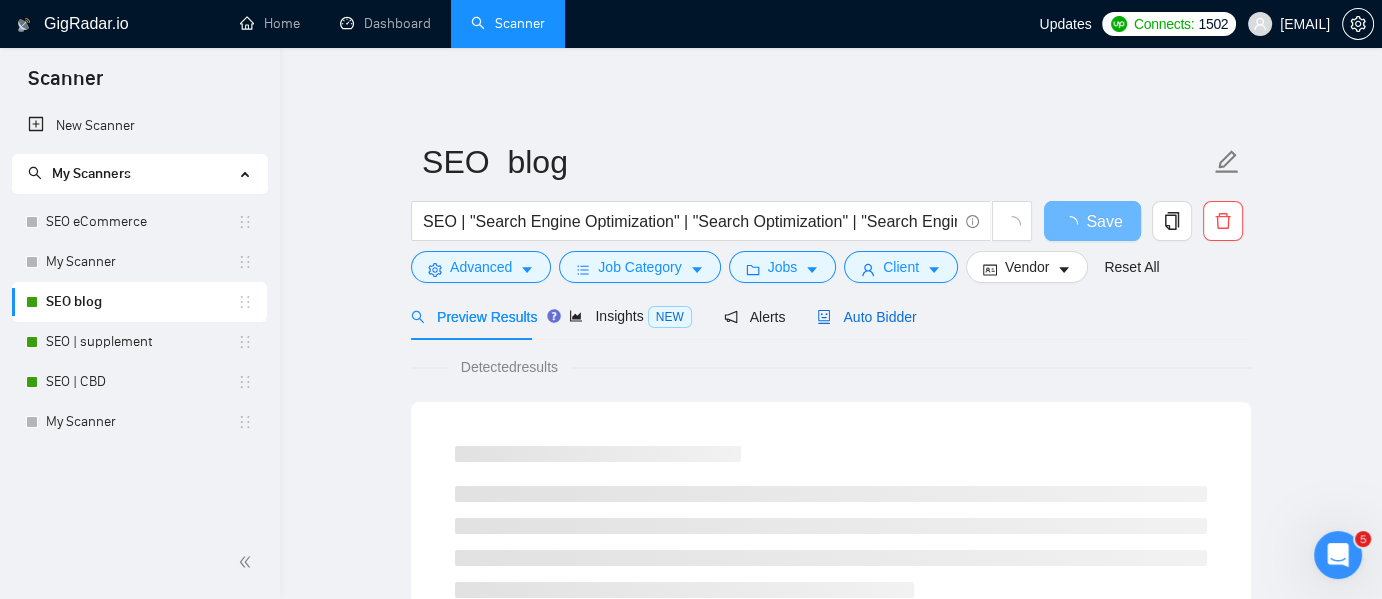 click on "Auto Bidder" at bounding box center [866, 317] 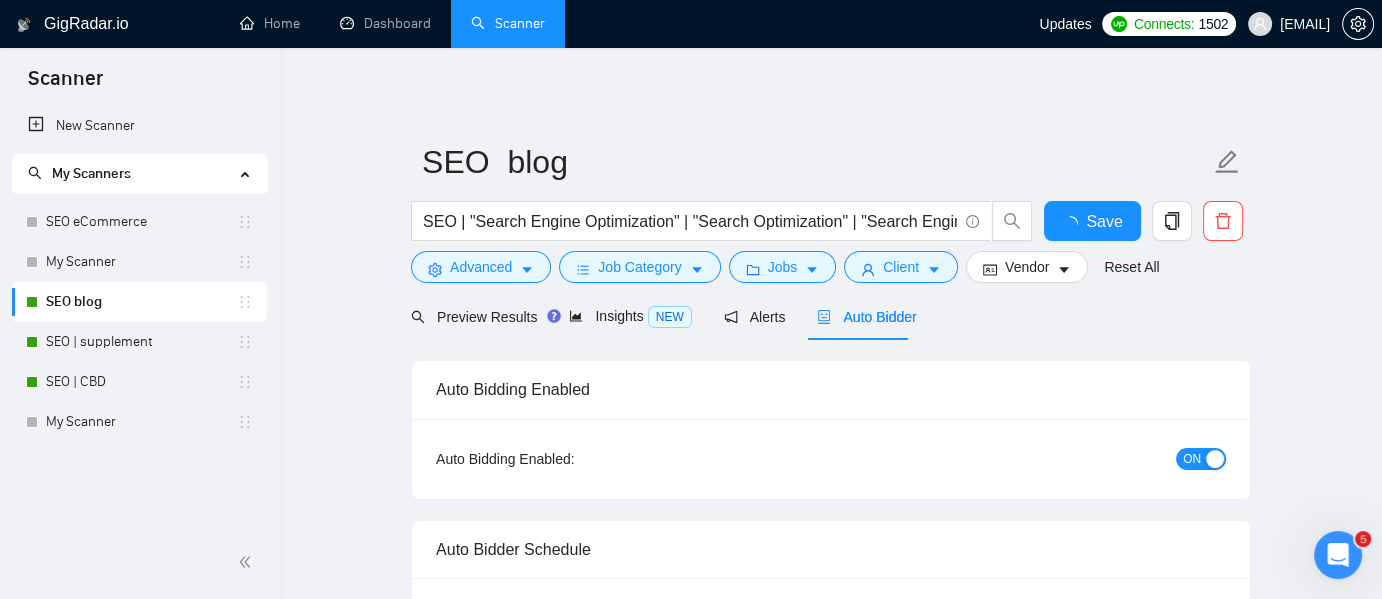 type 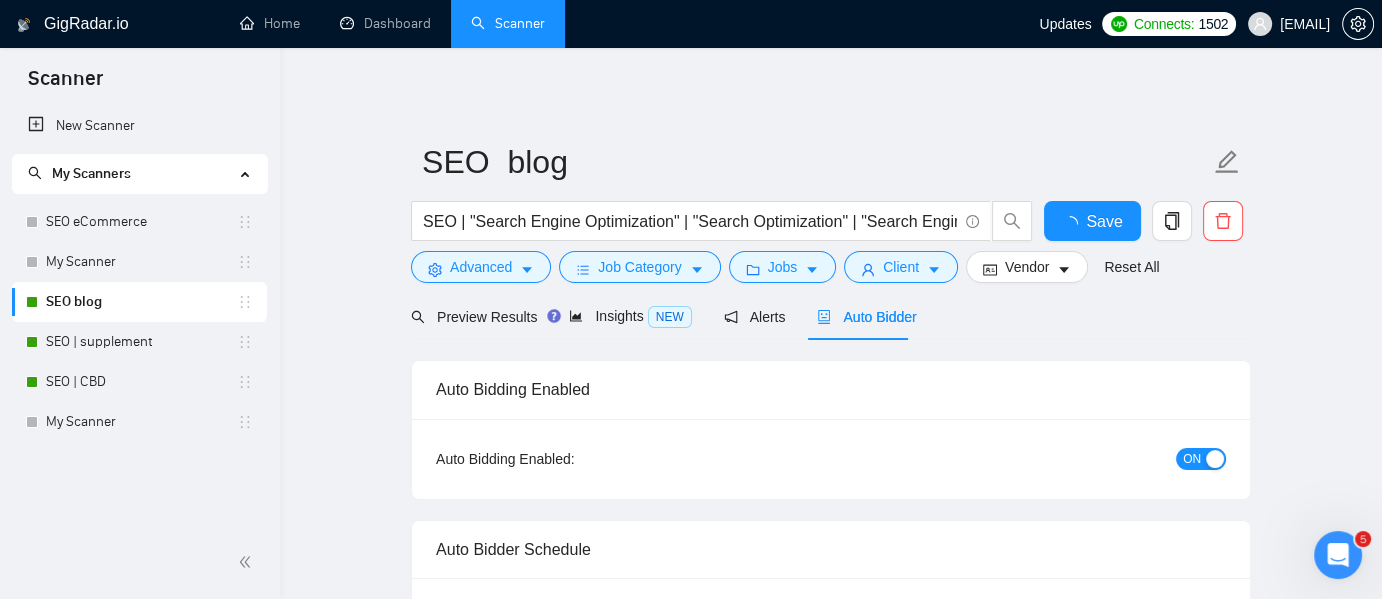 radio on "false" 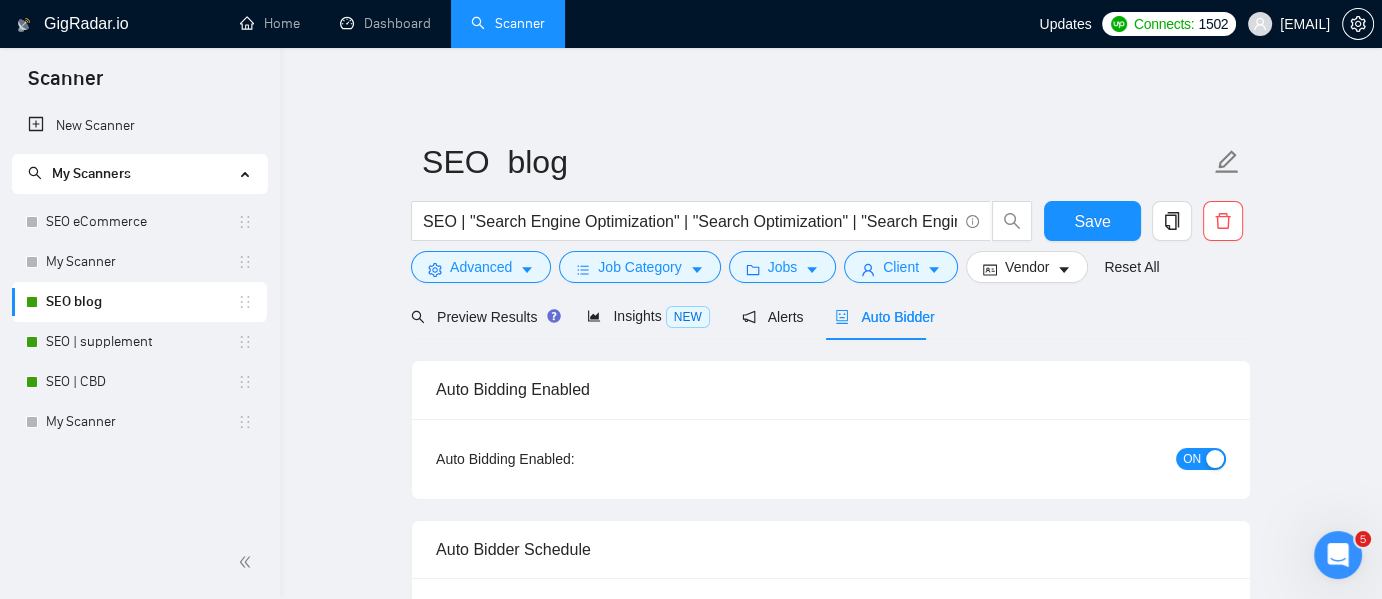 click at bounding box center [1215, 459] 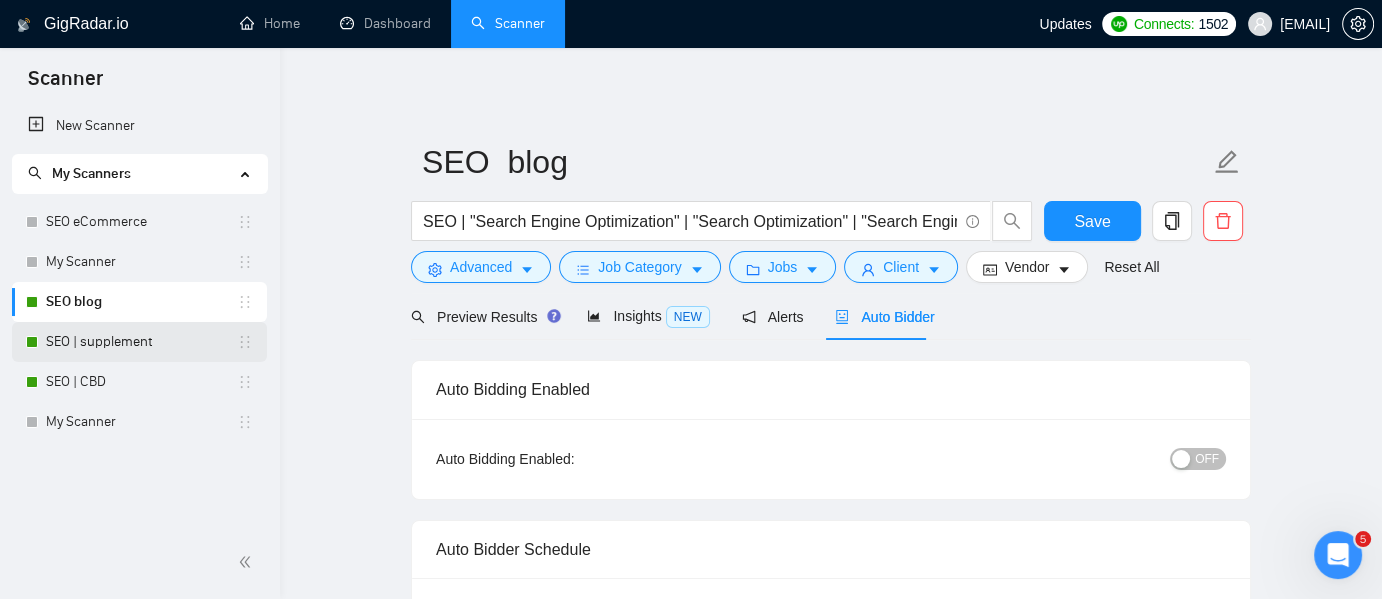 click on "SEO | supplement" at bounding box center (141, 342) 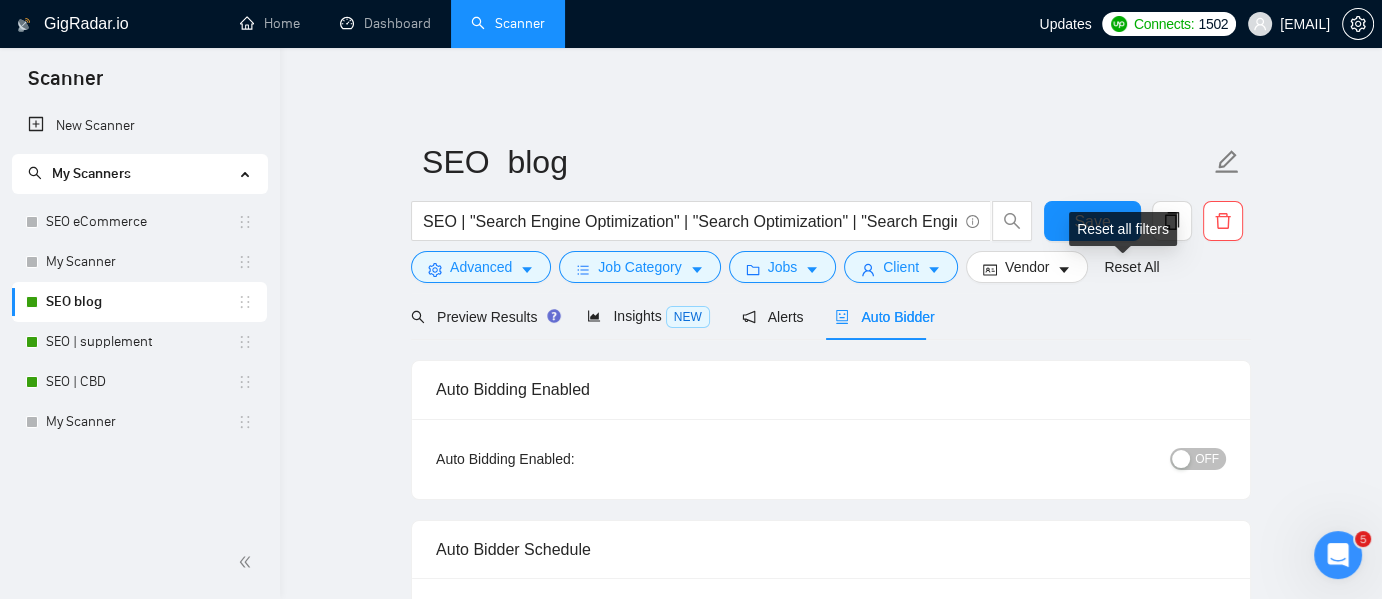 click on "Reset all filters" at bounding box center (1123, 229) 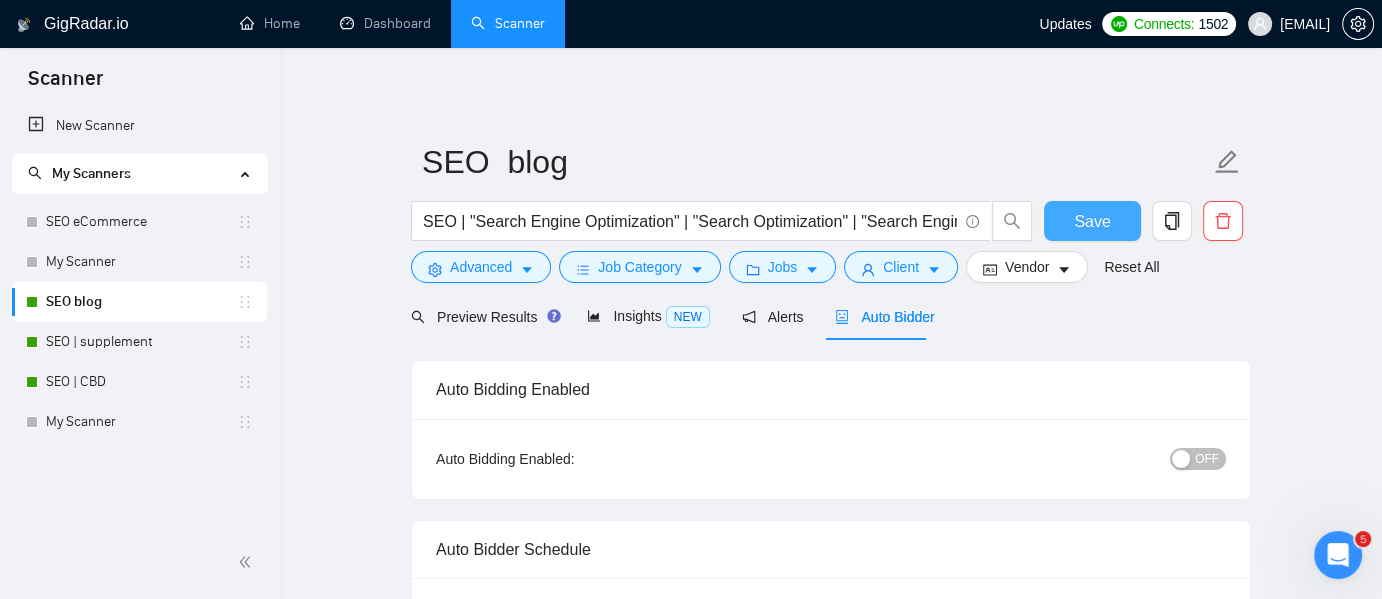 click on "Save" at bounding box center [1092, 221] 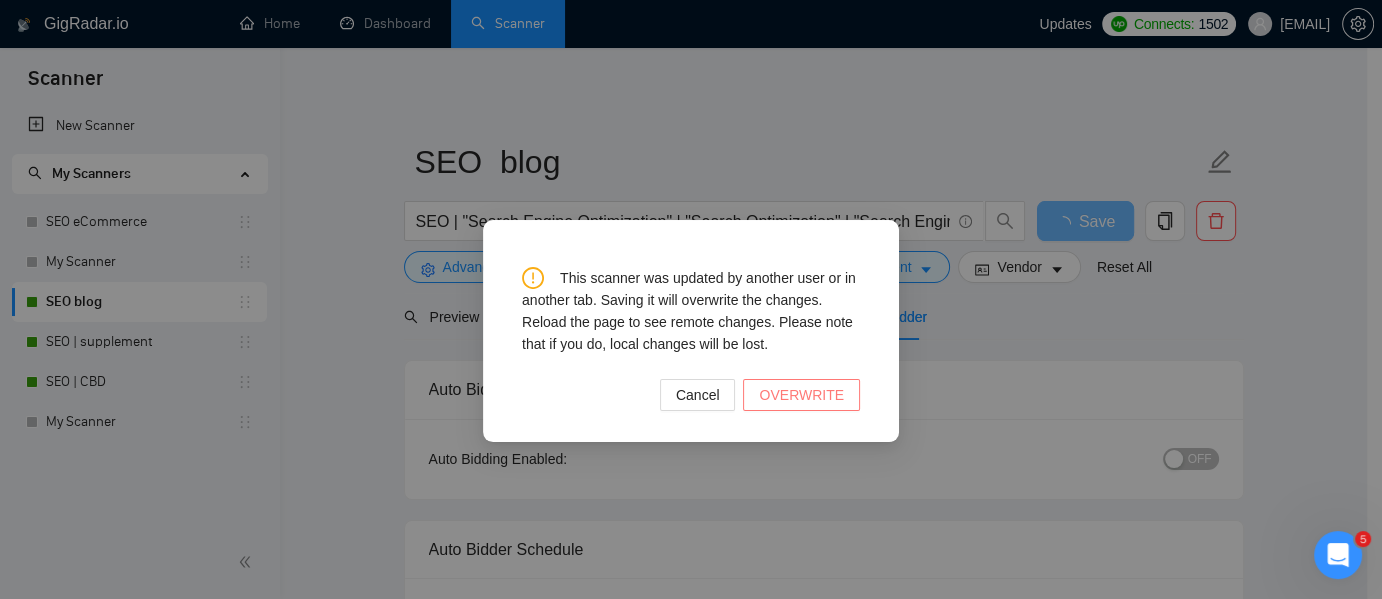 click on "OVERWRITE" at bounding box center (801, 395) 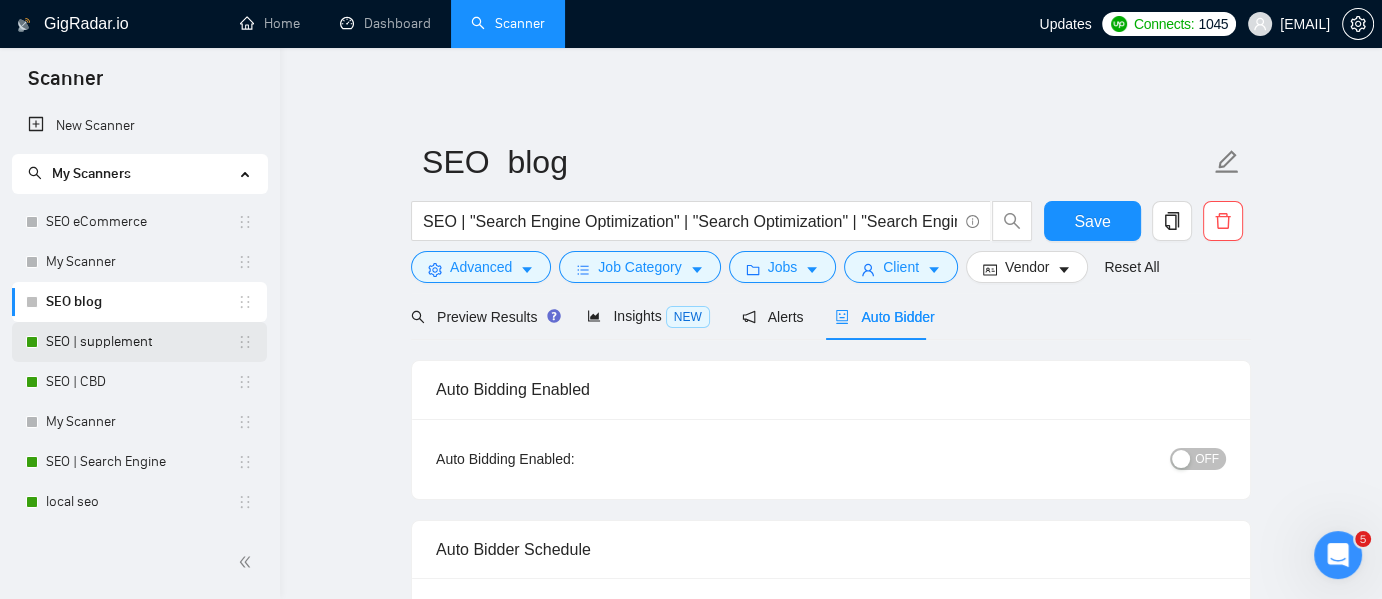 click on "SEO | supplement" at bounding box center [141, 342] 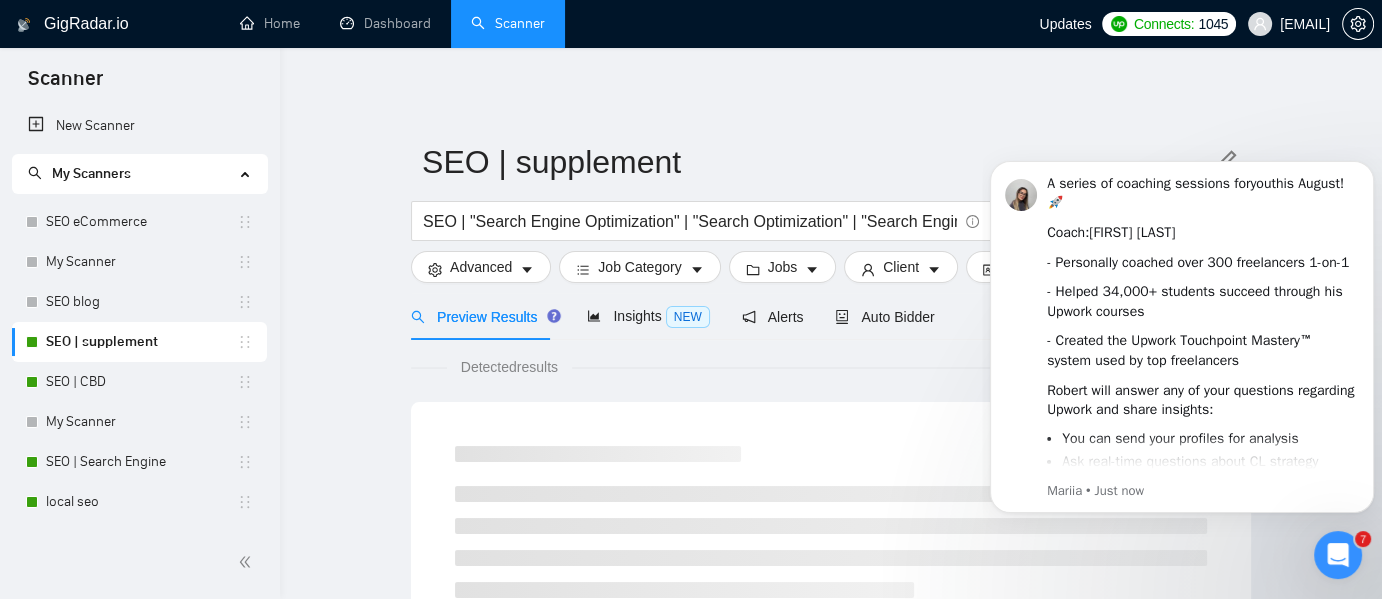 scroll, scrollTop: 0, scrollLeft: 0, axis: both 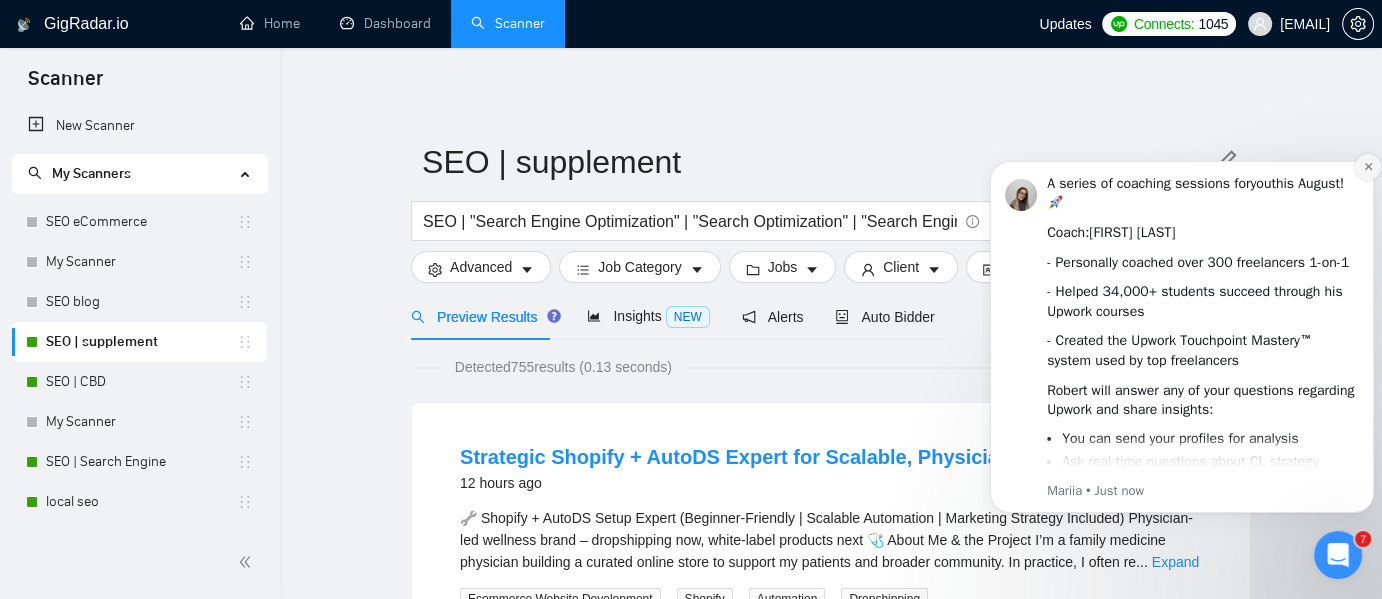 click 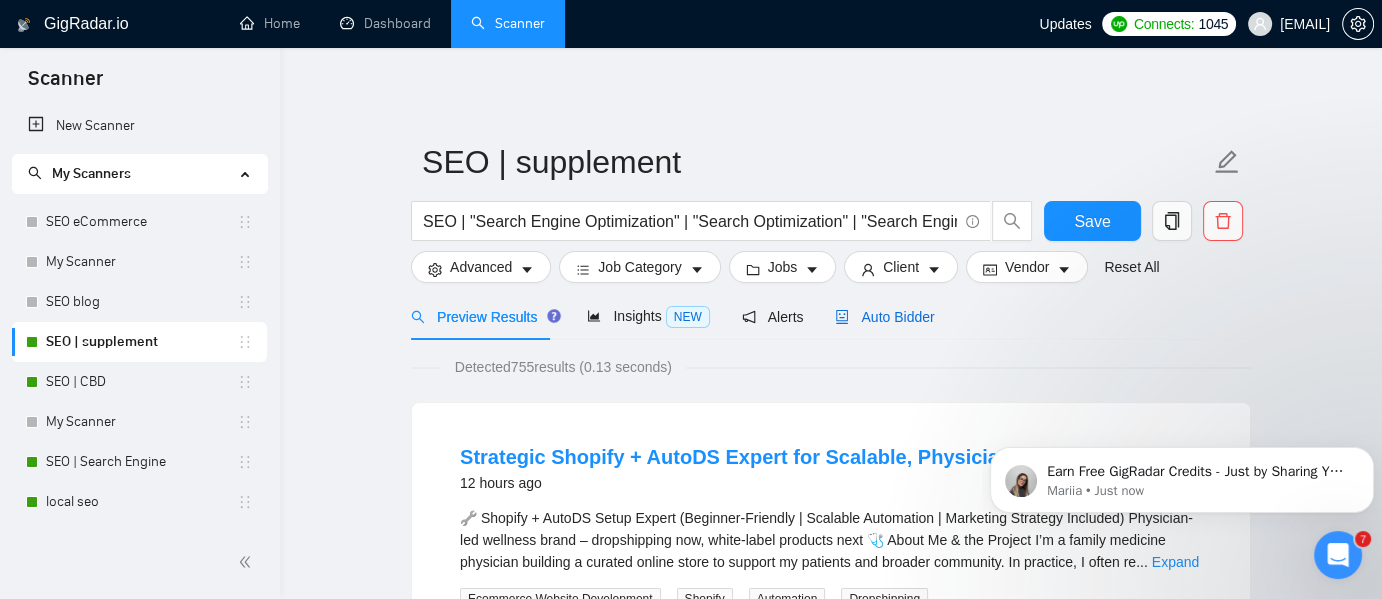 click on "Auto Bidder" at bounding box center (884, 317) 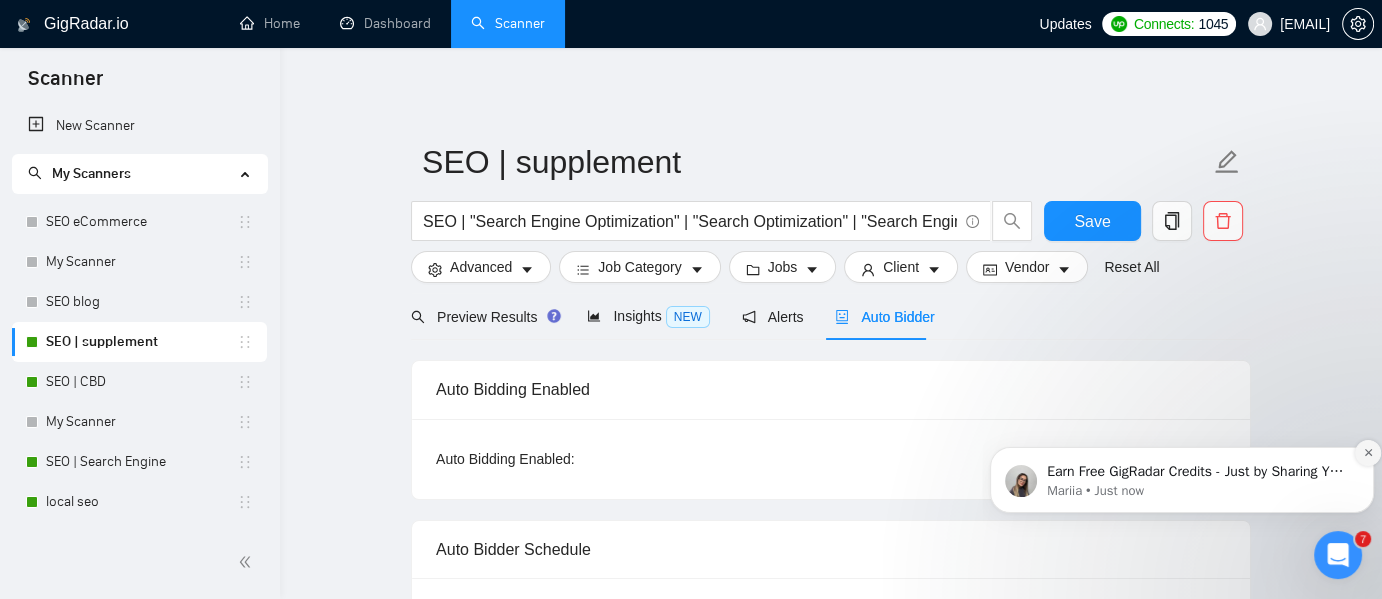 click 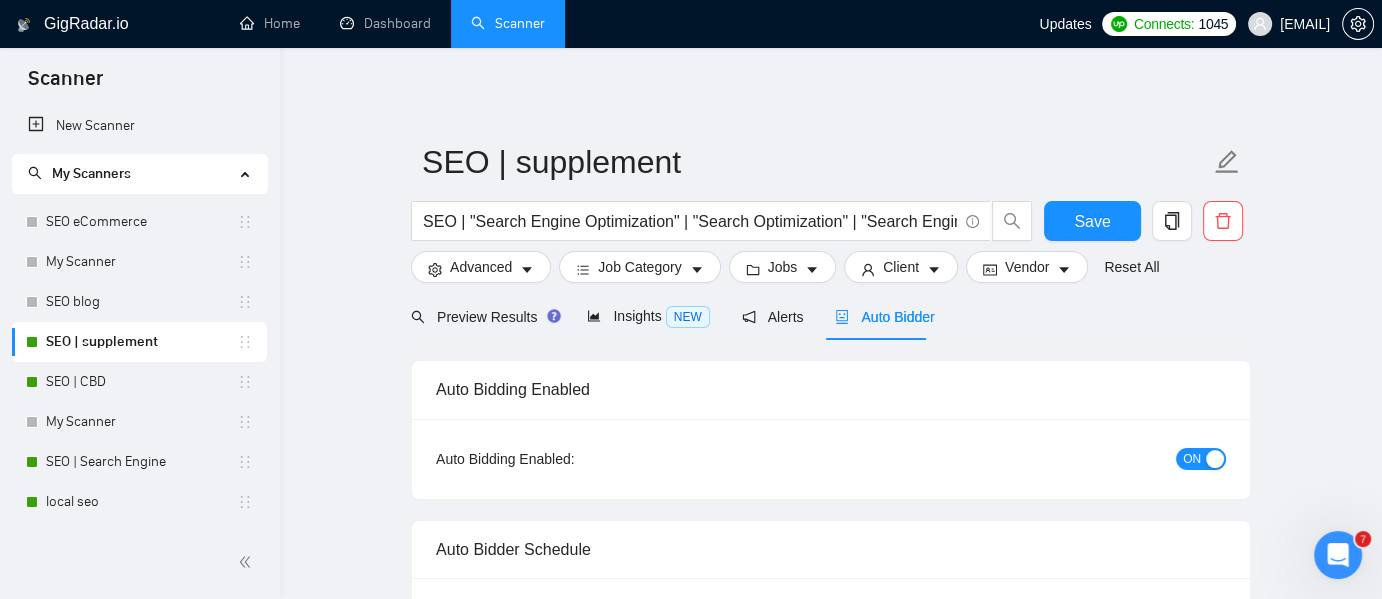 click at bounding box center (1215, 459) 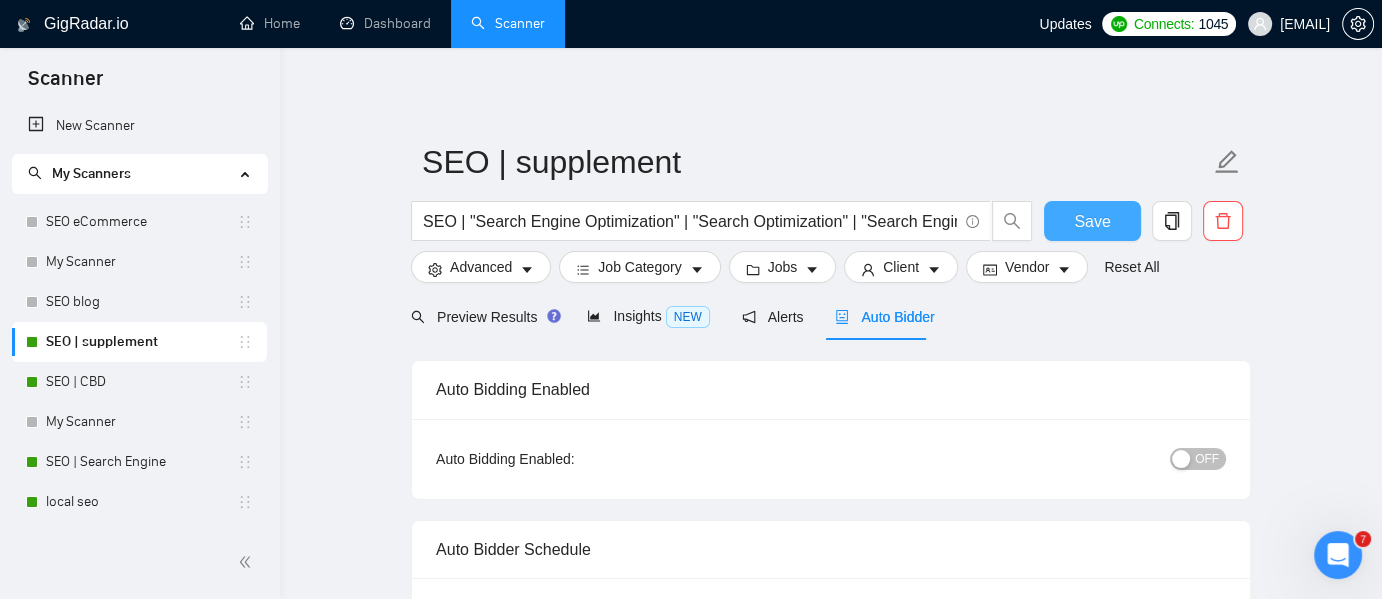 click on "Save" at bounding box center (1092, 221) 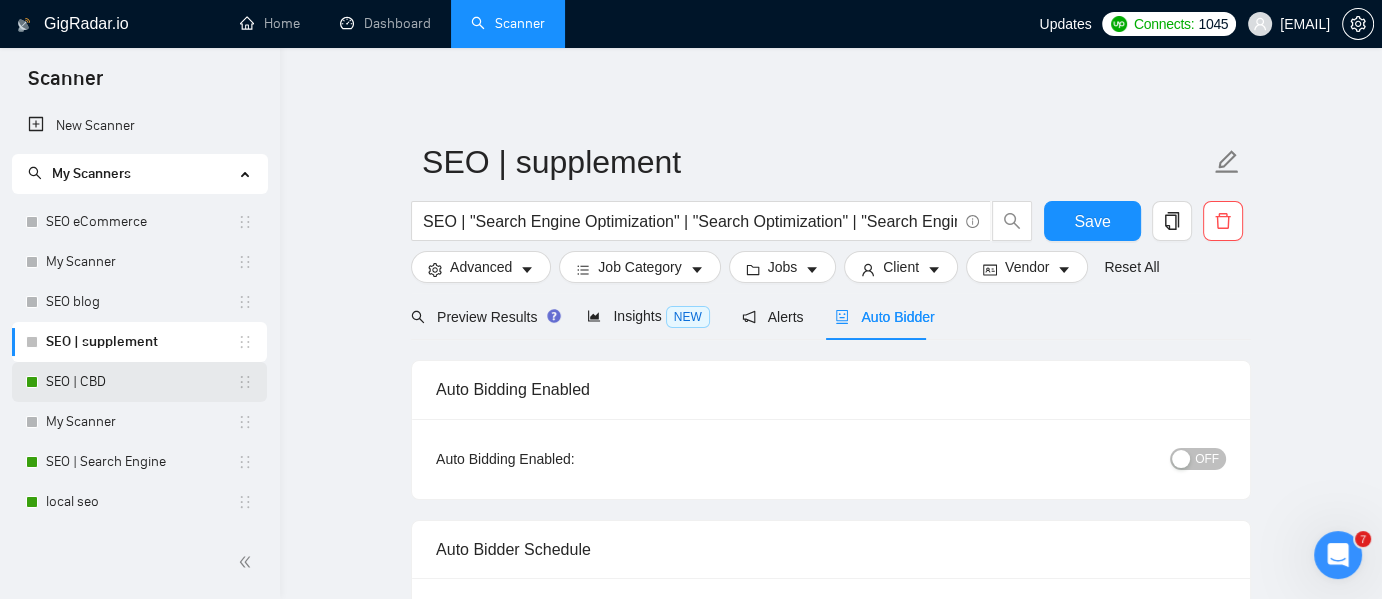 click on "SEO | CBD" at bounding box center (141, 382) 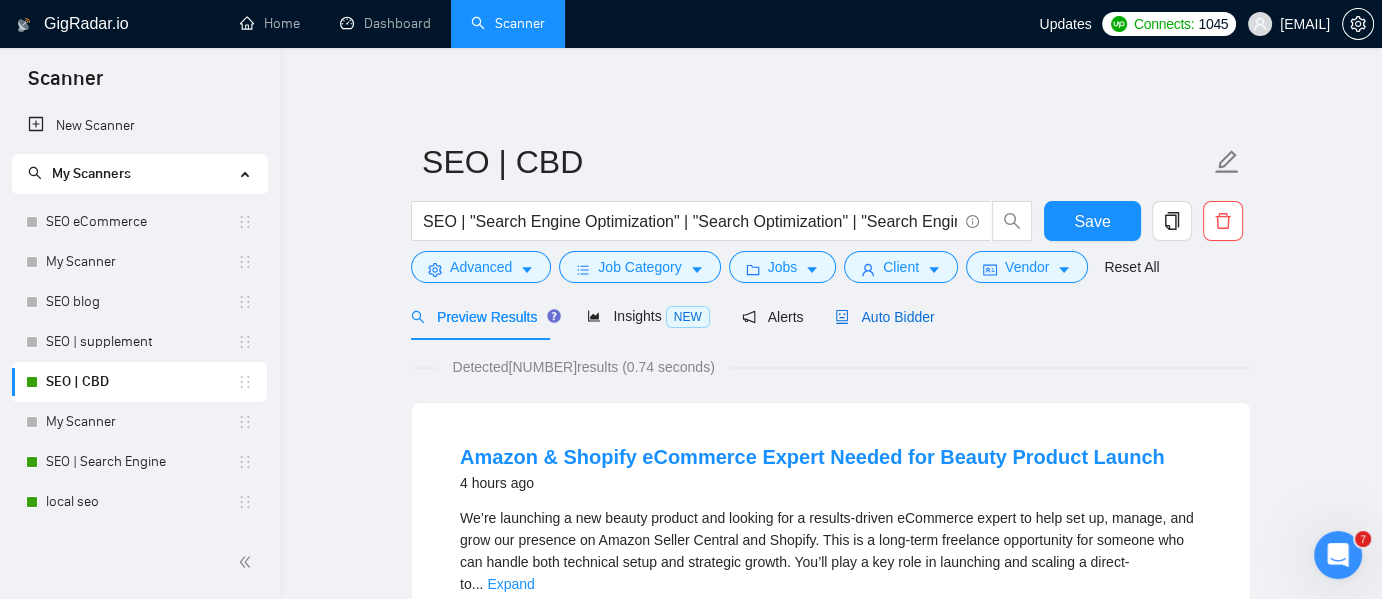 click on "Auto Bidder" at bounding box center (884, 317) 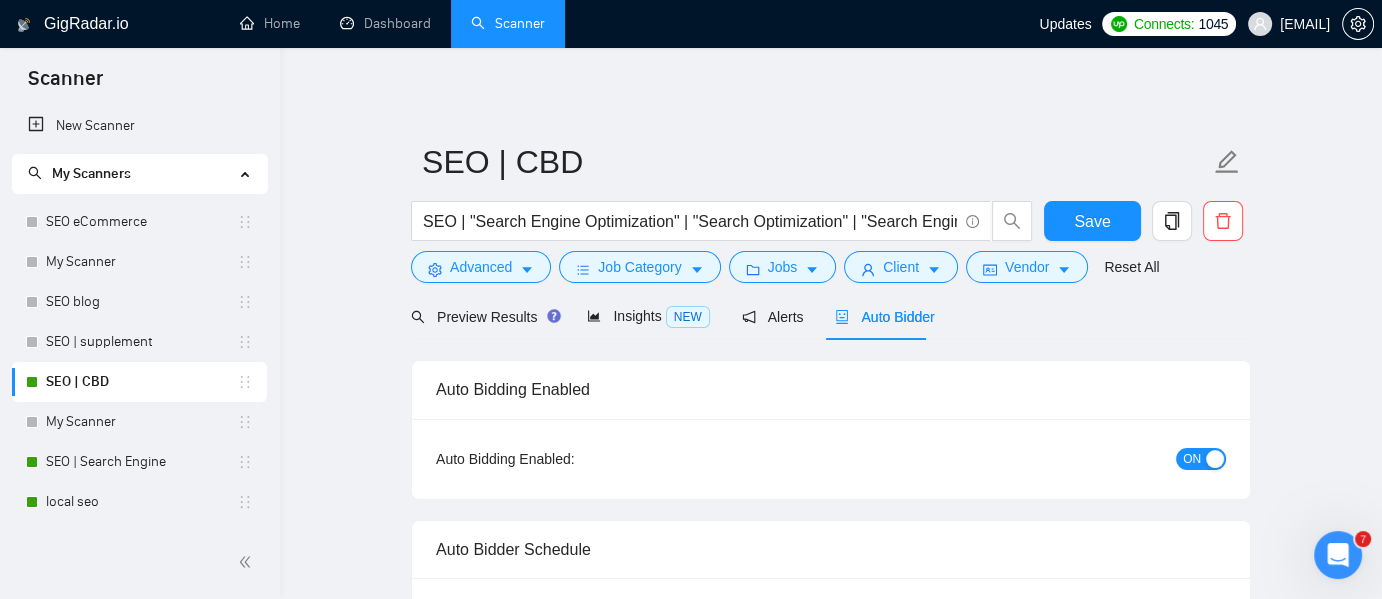click at bounding box center (1215, 459) 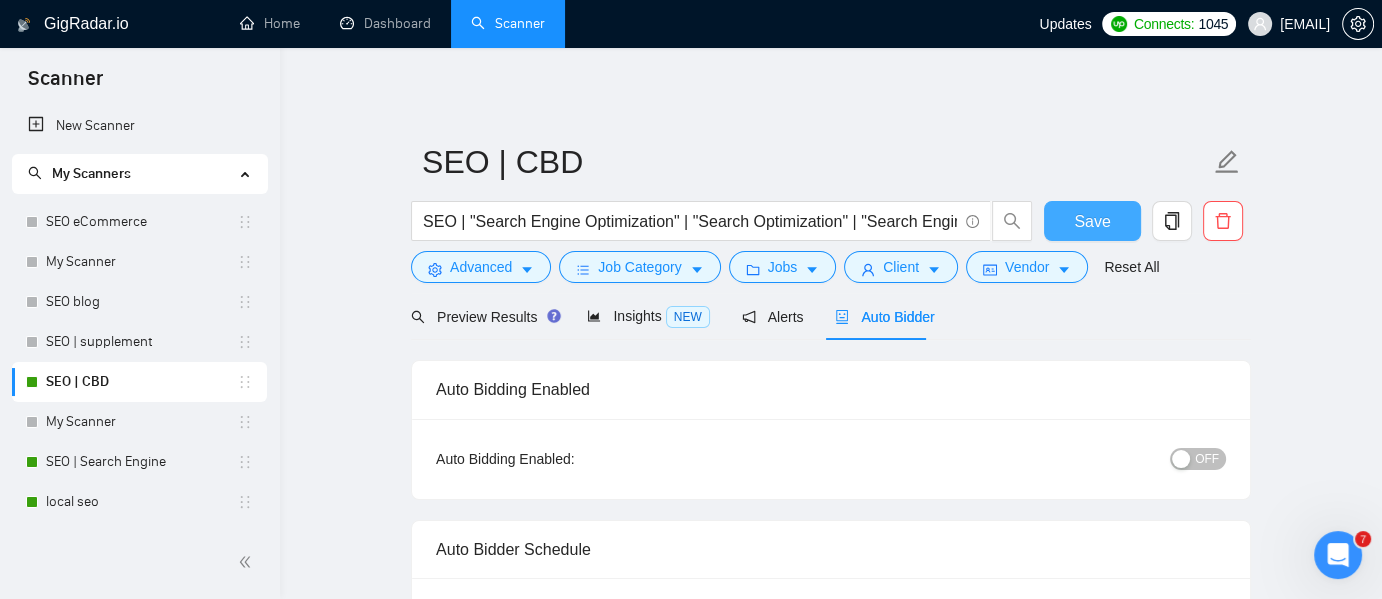click on "Save" at bounding box center [1092, 221] 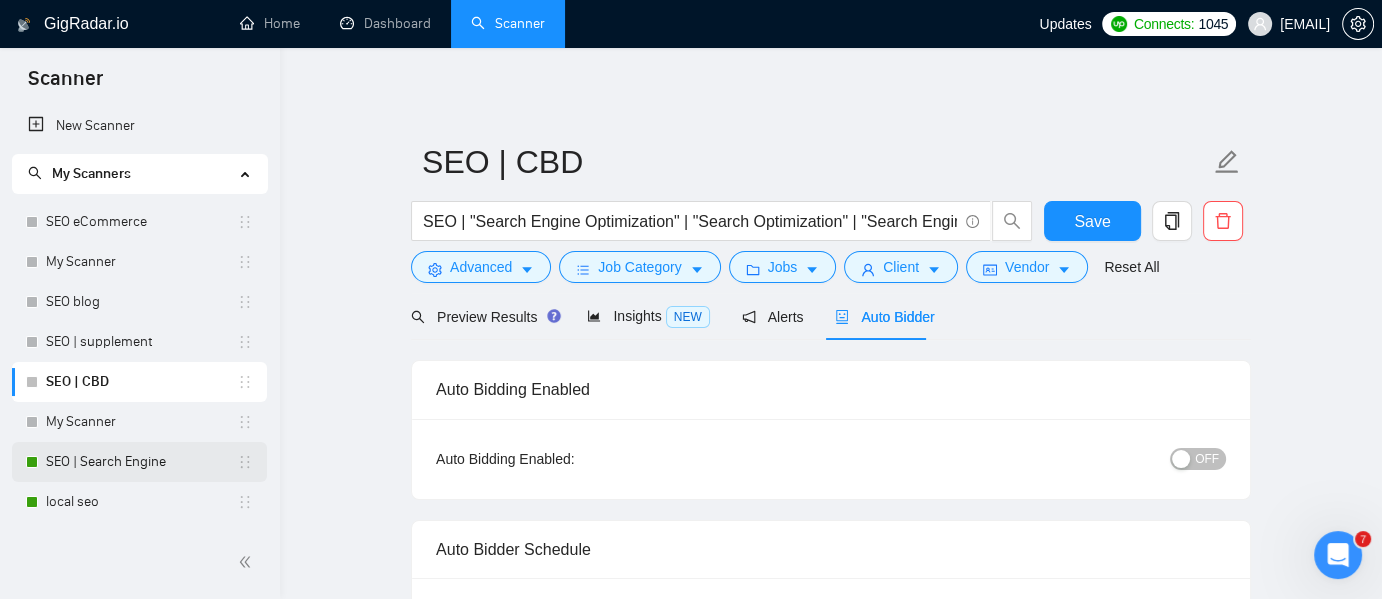 click on "SEO | Search Engine" at bounding box center [141, 462] 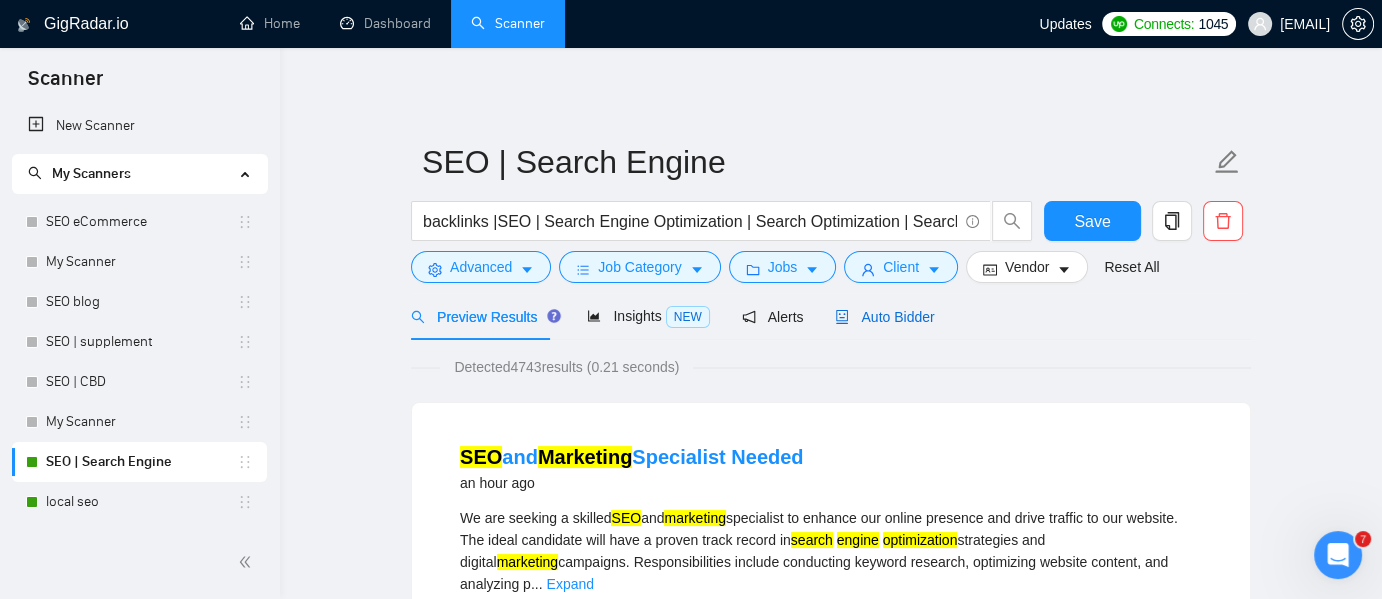 click on "Auto Bidder" at bounding box center [884, 317] 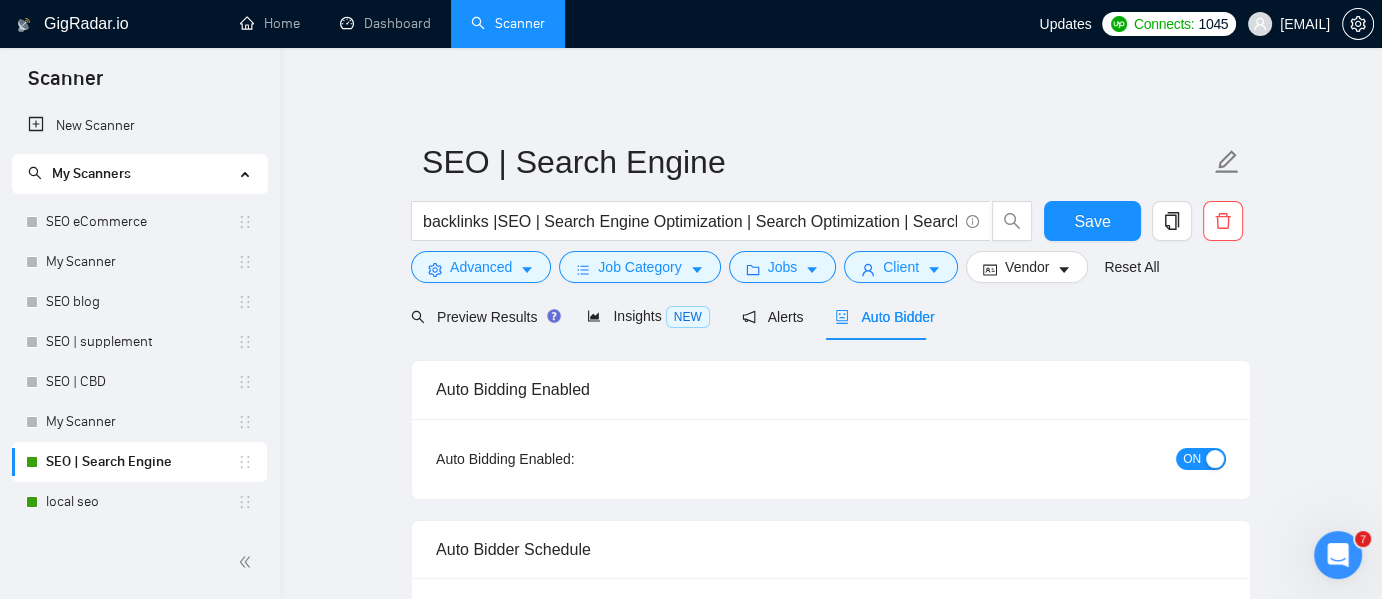 click at bounding box center [1215, 459] 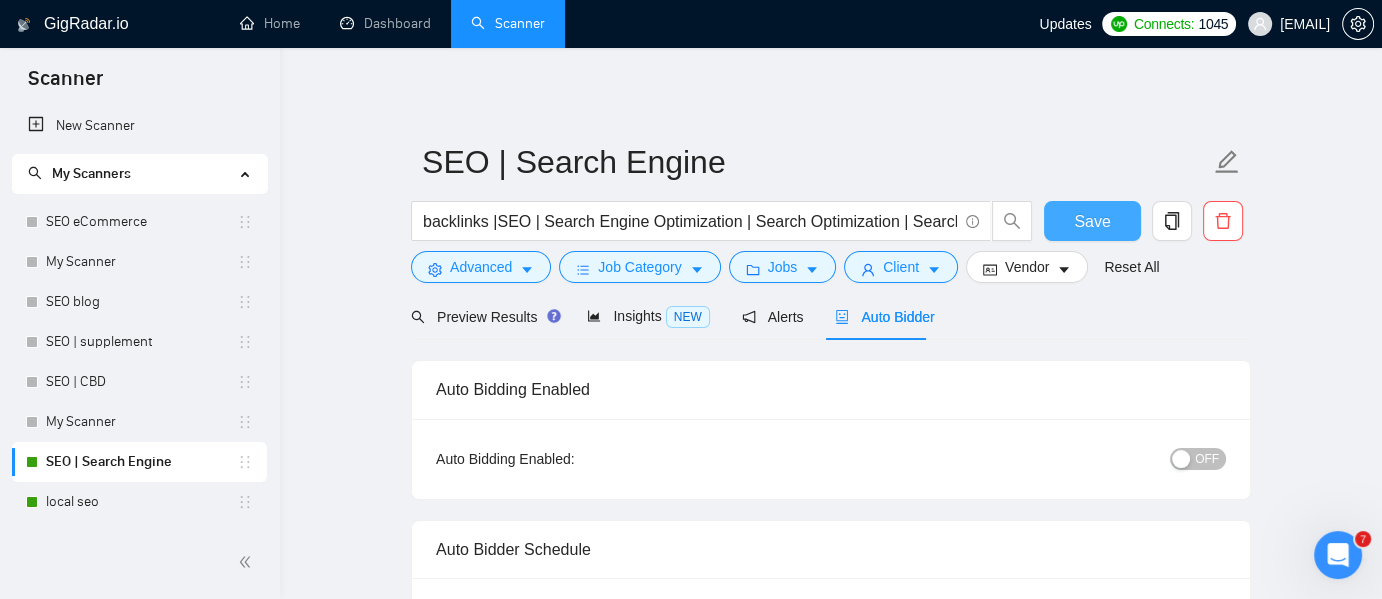 click on "Save" at bounding box center (1092, 221) 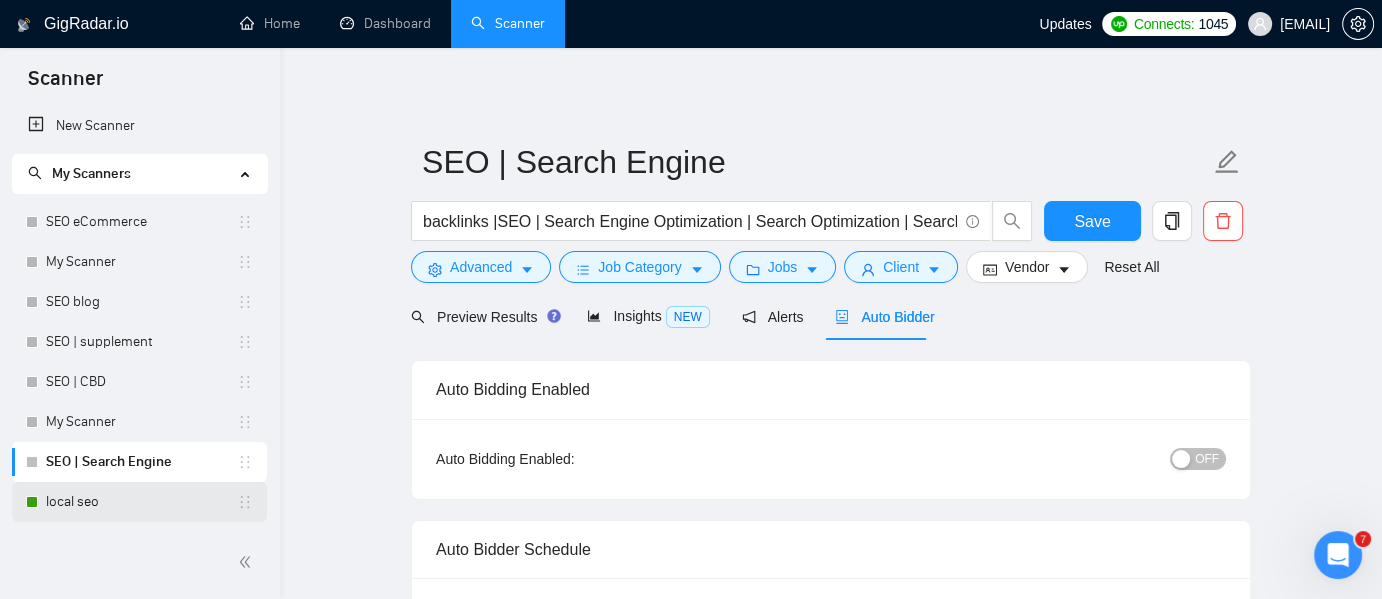 click on "local seo" at bounding box center (141, 502) 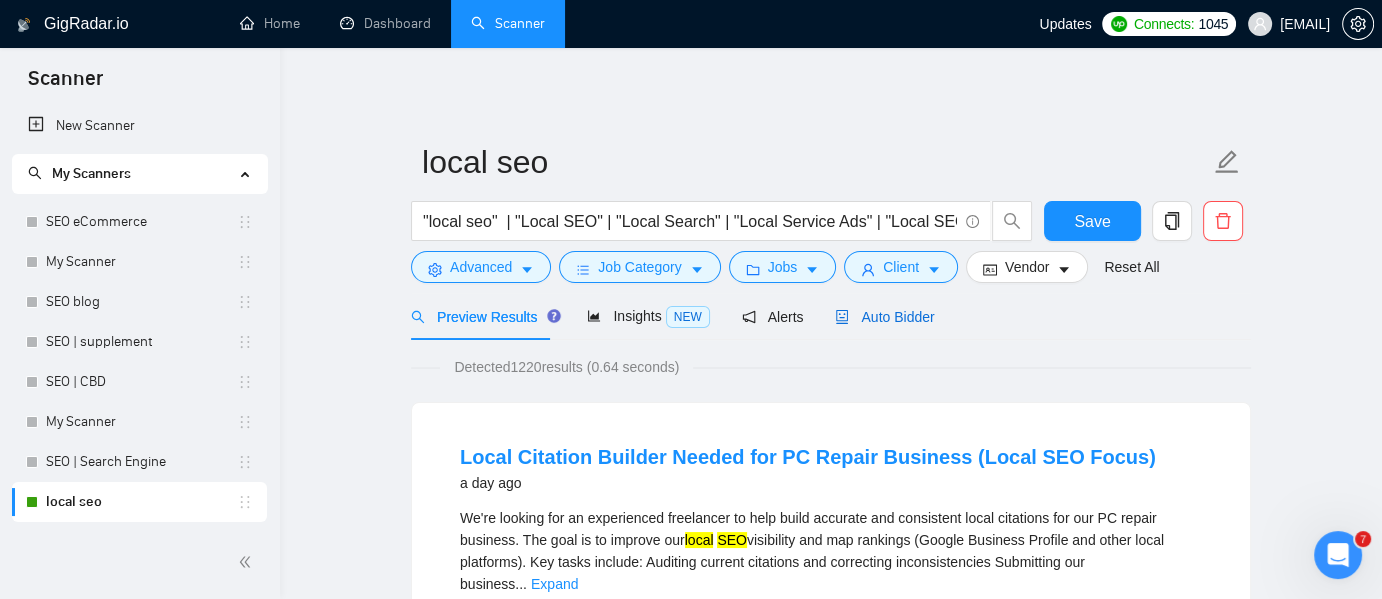 click on "Auto Bidder" at bounding box center [884, 317] 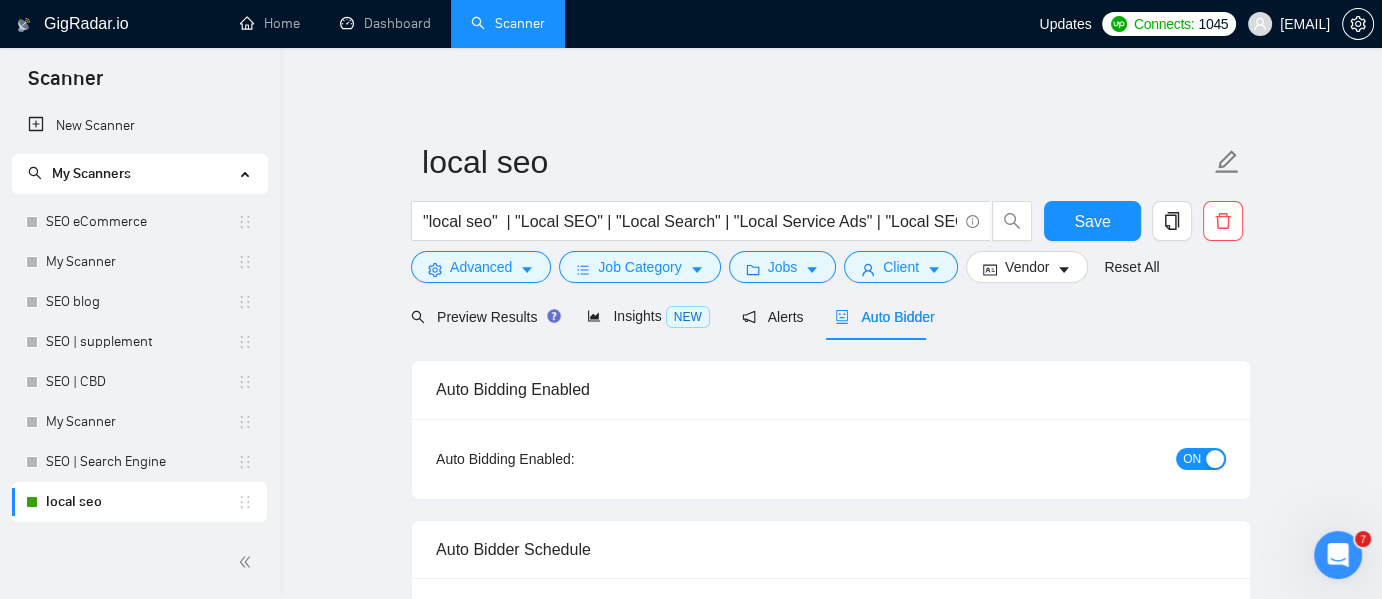 radio on "false" 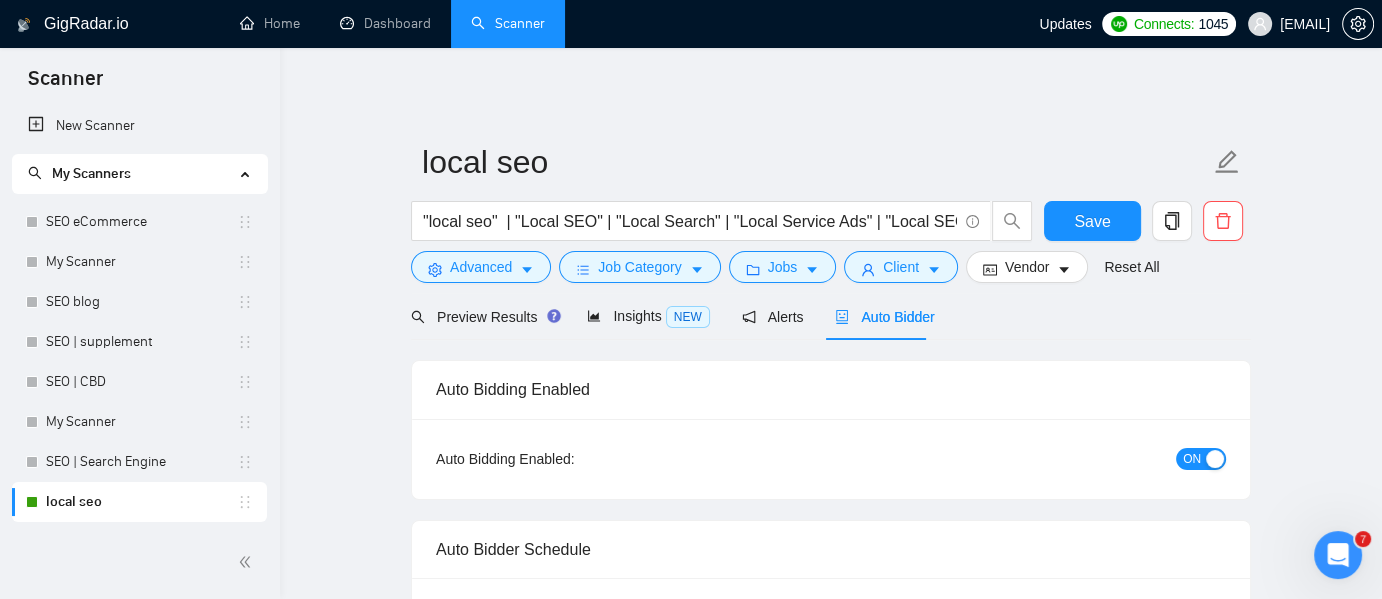 click at bounding box center (1215, 459) 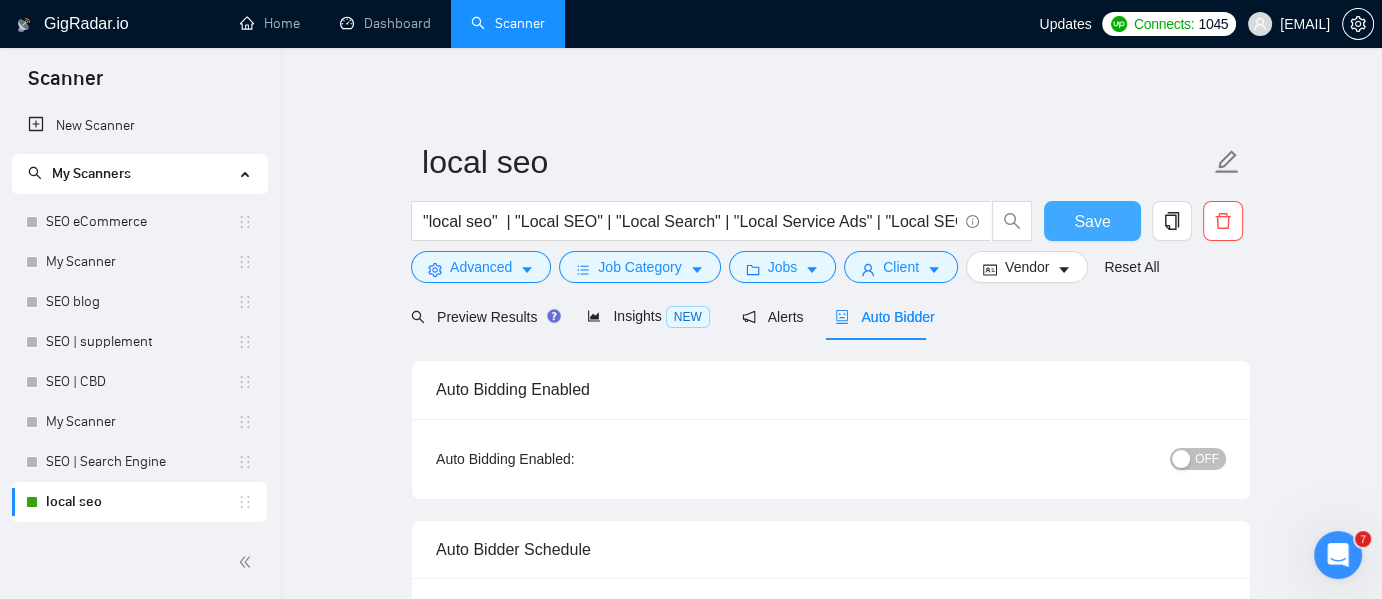 click on "Save" at bounding box center (1092, 221) 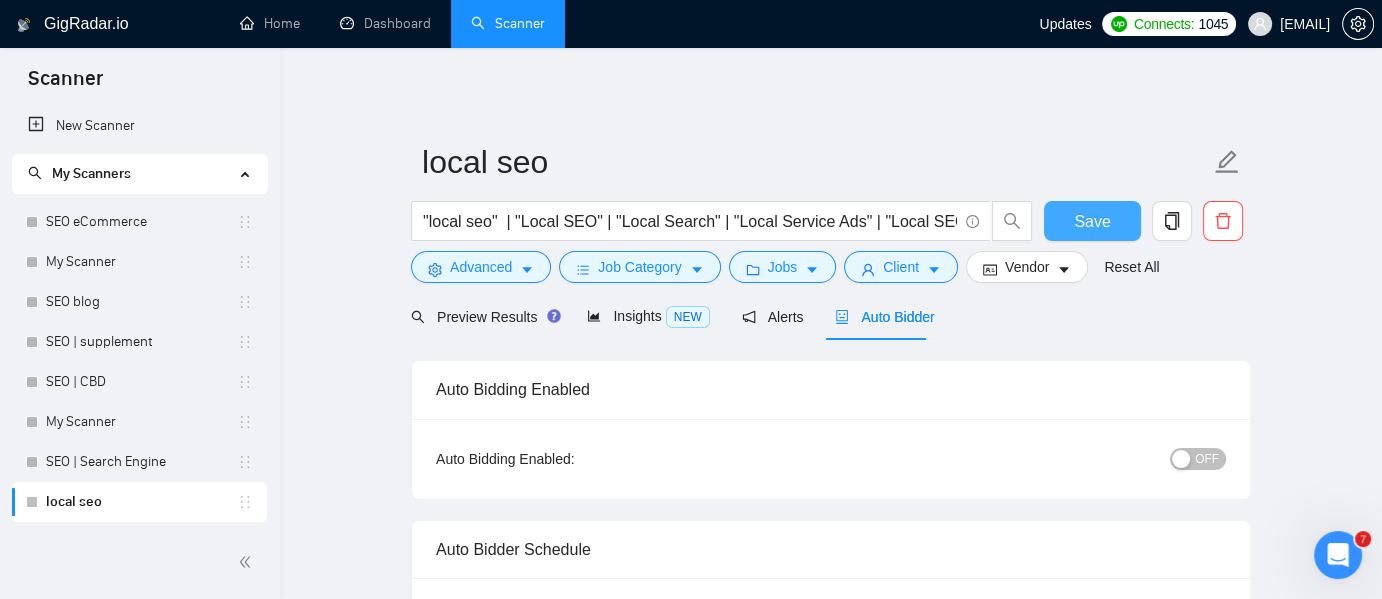 type 